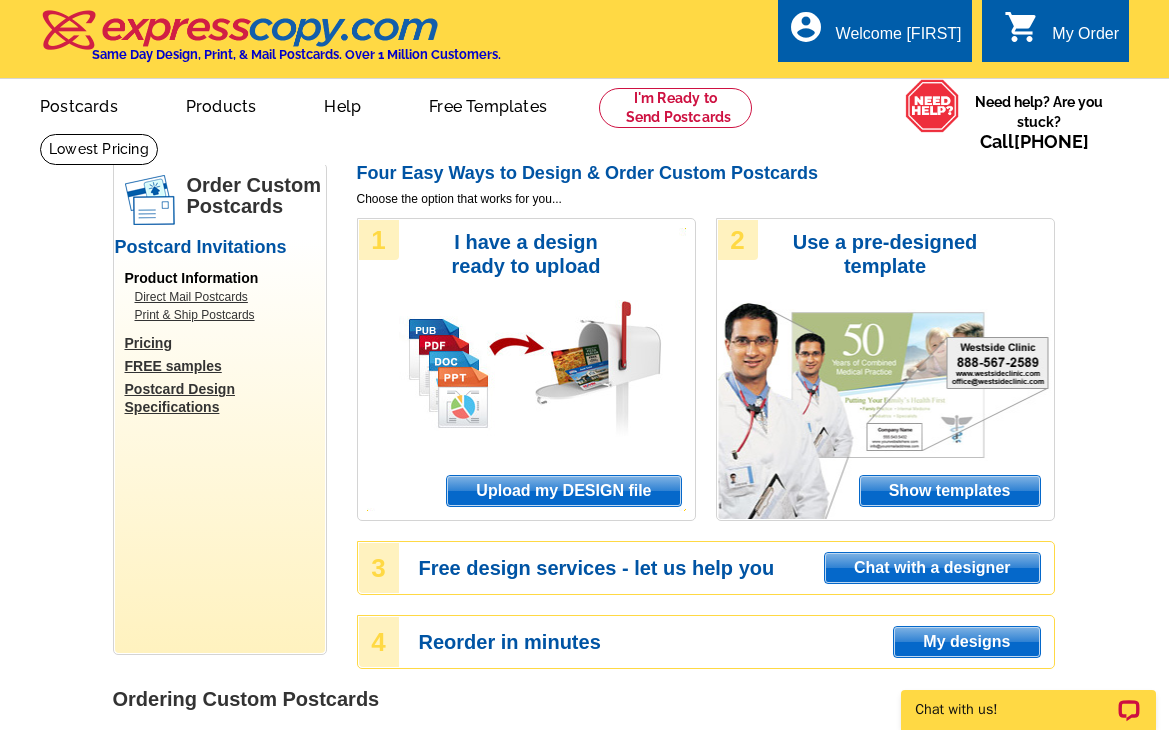 scroll, scrollTop: 0, scrollLeft: 0, axis: both 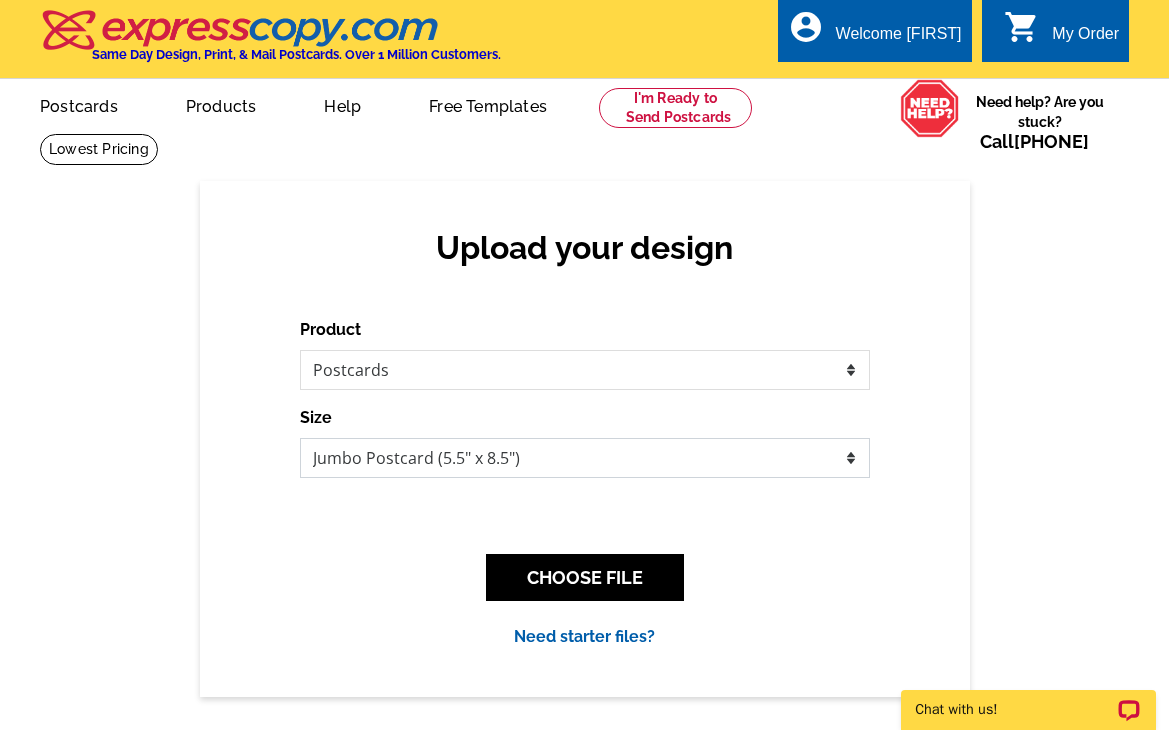 select on "3" 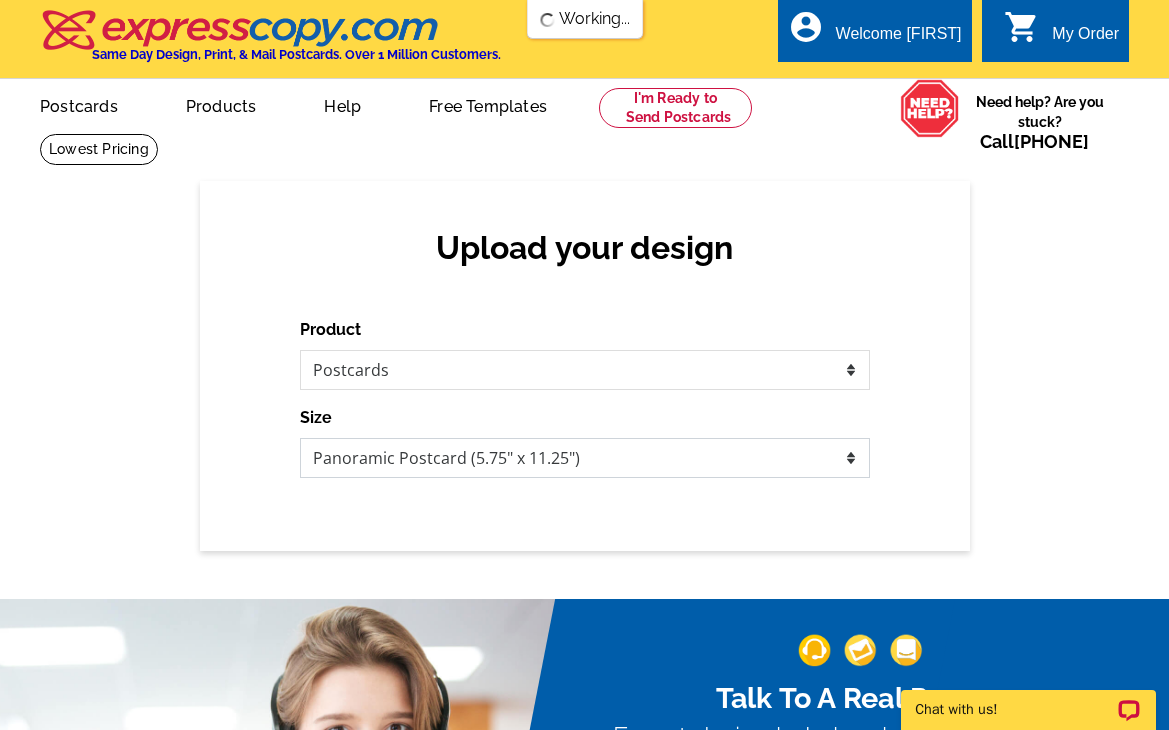 scroll, scrollTop: 0, scrollLeft: 0, axis: both 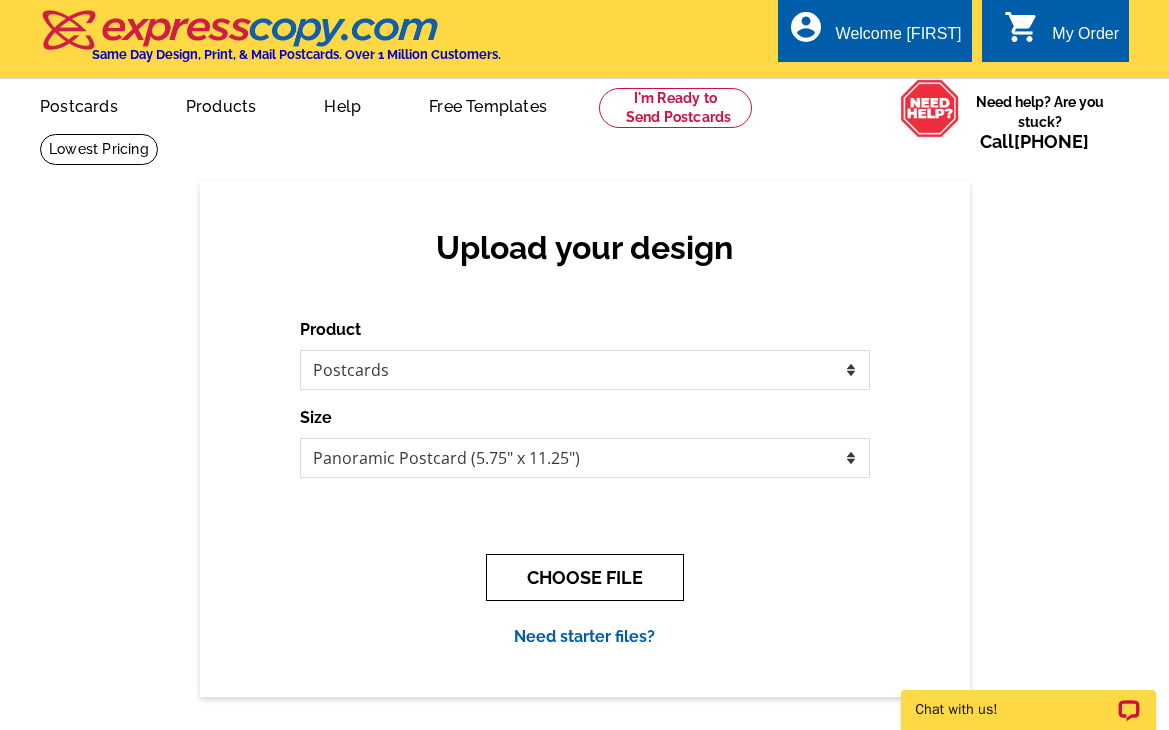 click on "CHOOSE FILE" at bounding box center (585, 577) 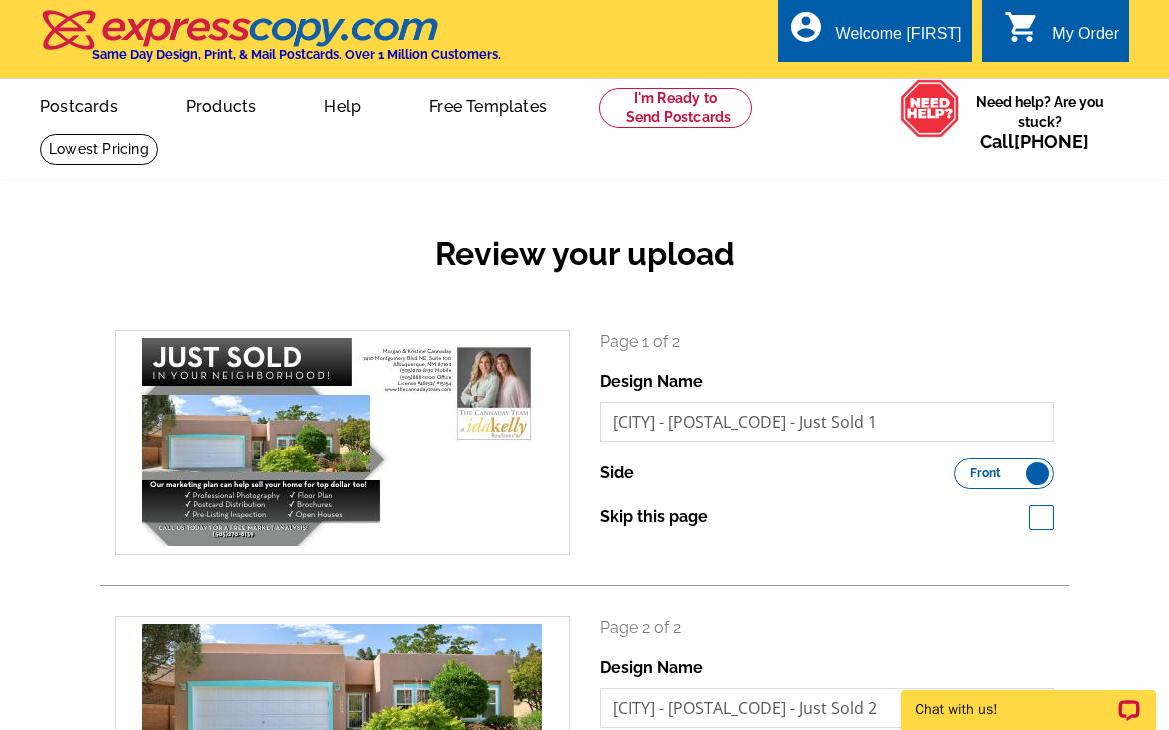 scroll, scrollTop: 0, scrollLeft: 0, axis: both 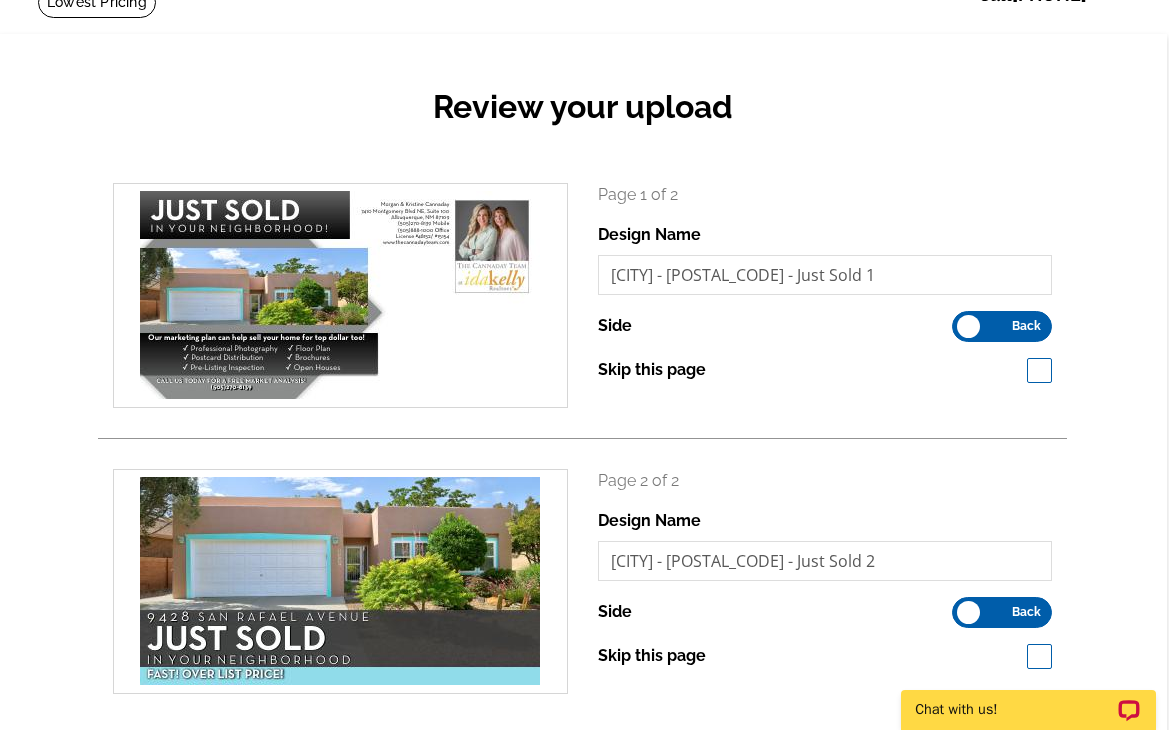 click on "Front
Back" at bounding box center (1002, 612) 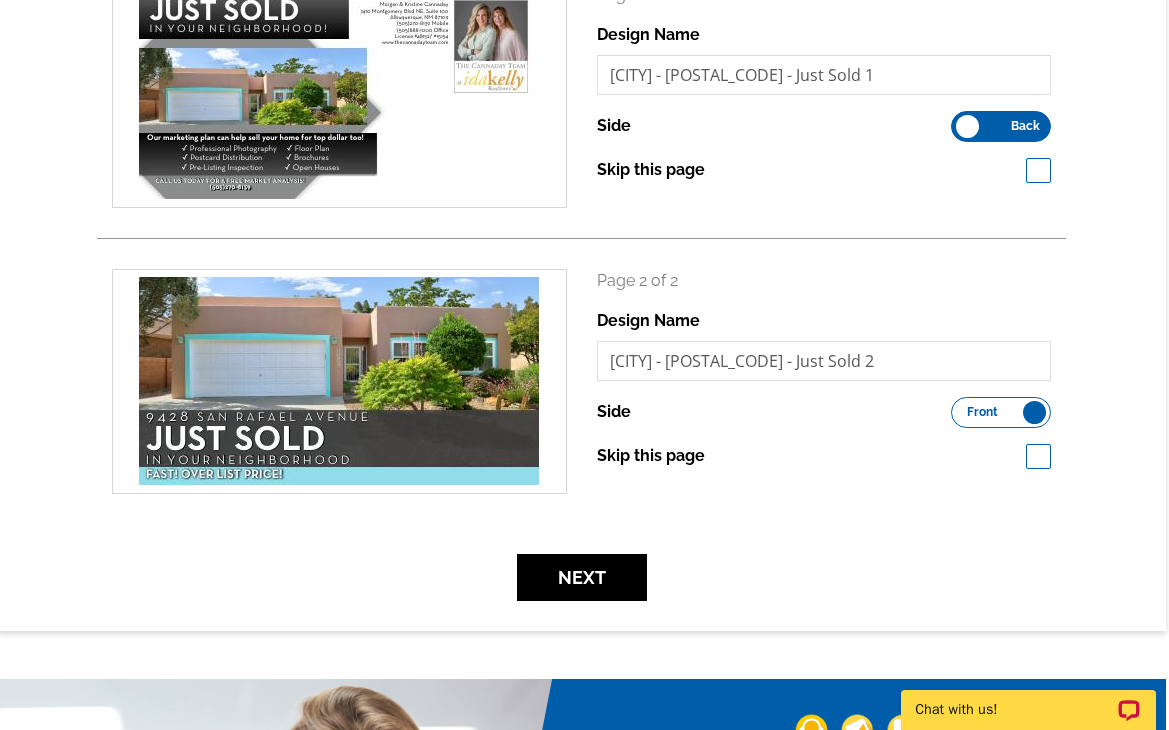 scroll, scrollTop: 420, scrollLeft: 3, axis: both 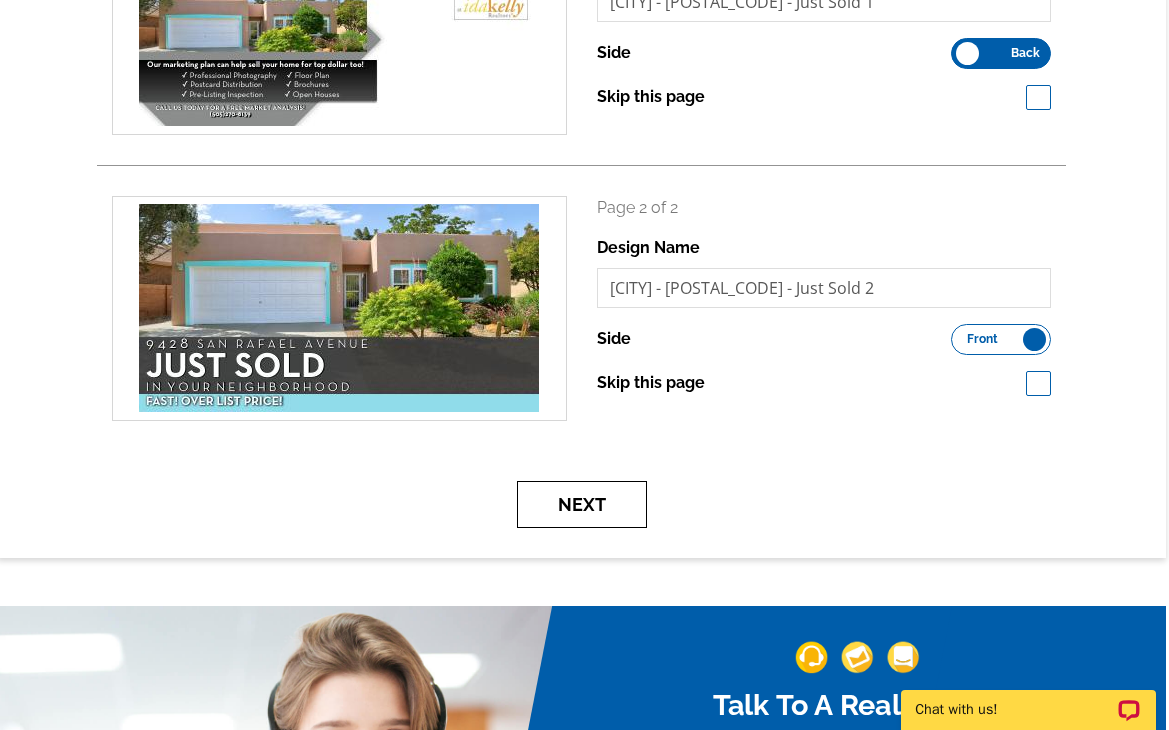 click on "Next" at bounding box center (582, 504) 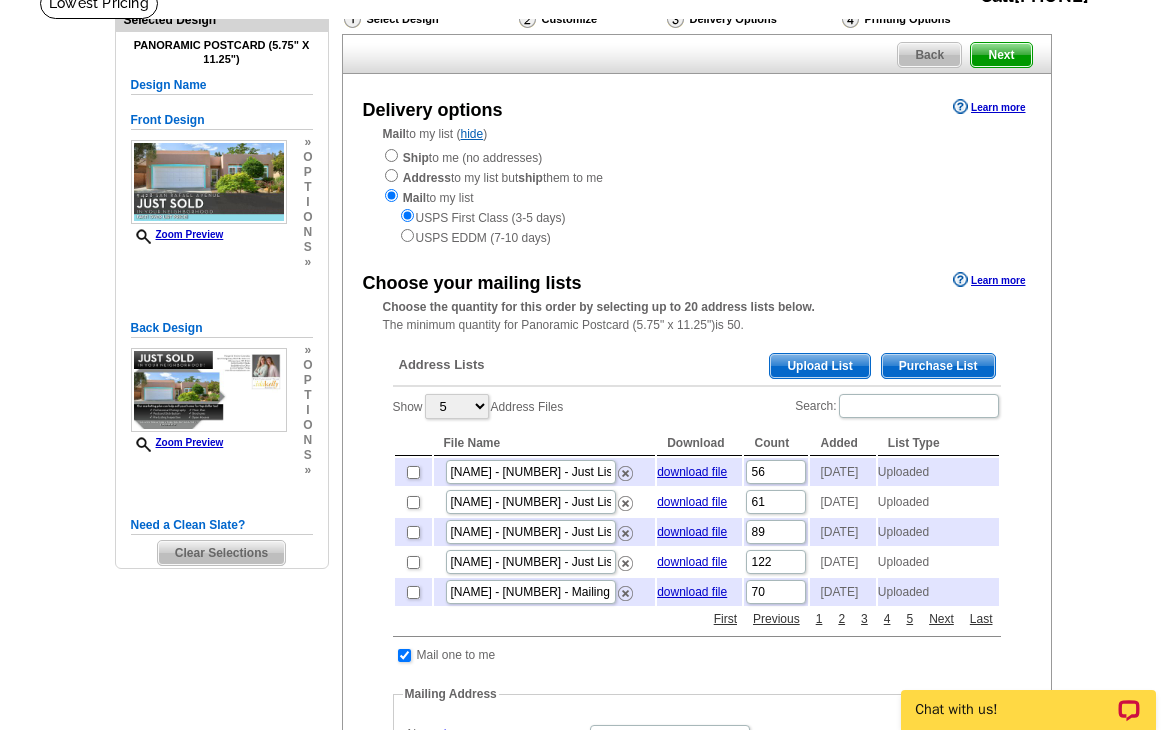 scroll, scrollTop: 146, scrollLeft: 0, axis: vertical 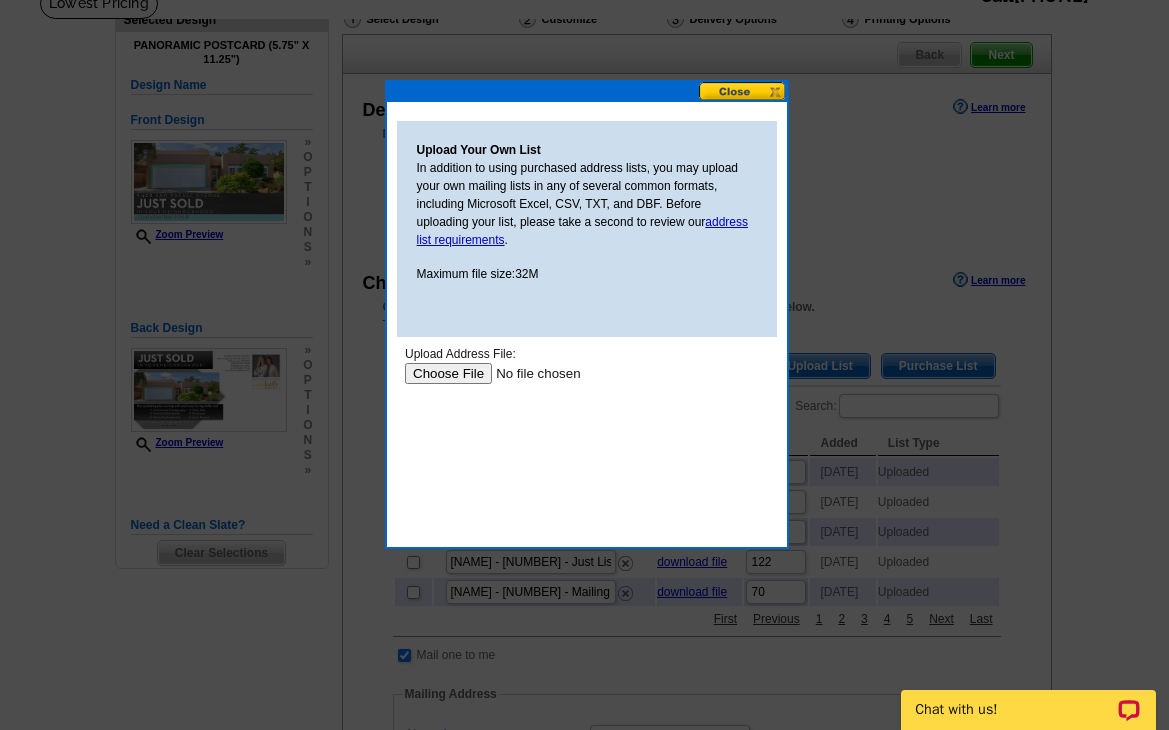 click at bounding box center [530, 373] 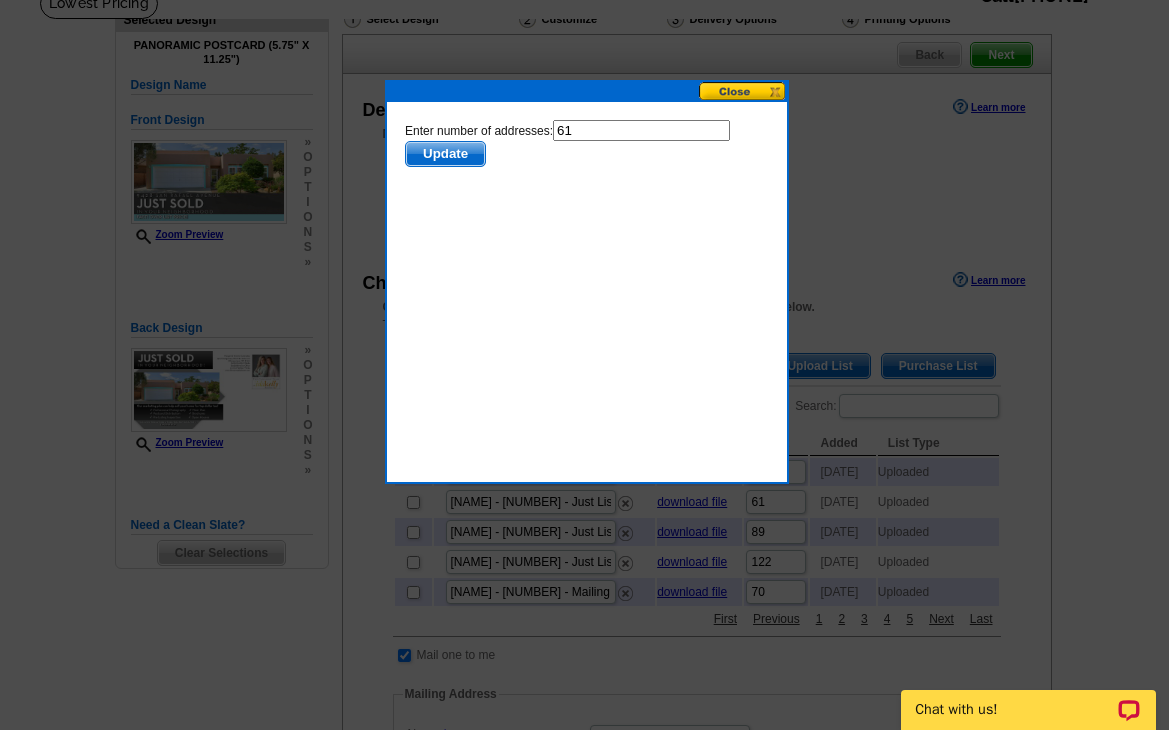scroll, scrollTop: 0, scrollLeft: 0, axis: both 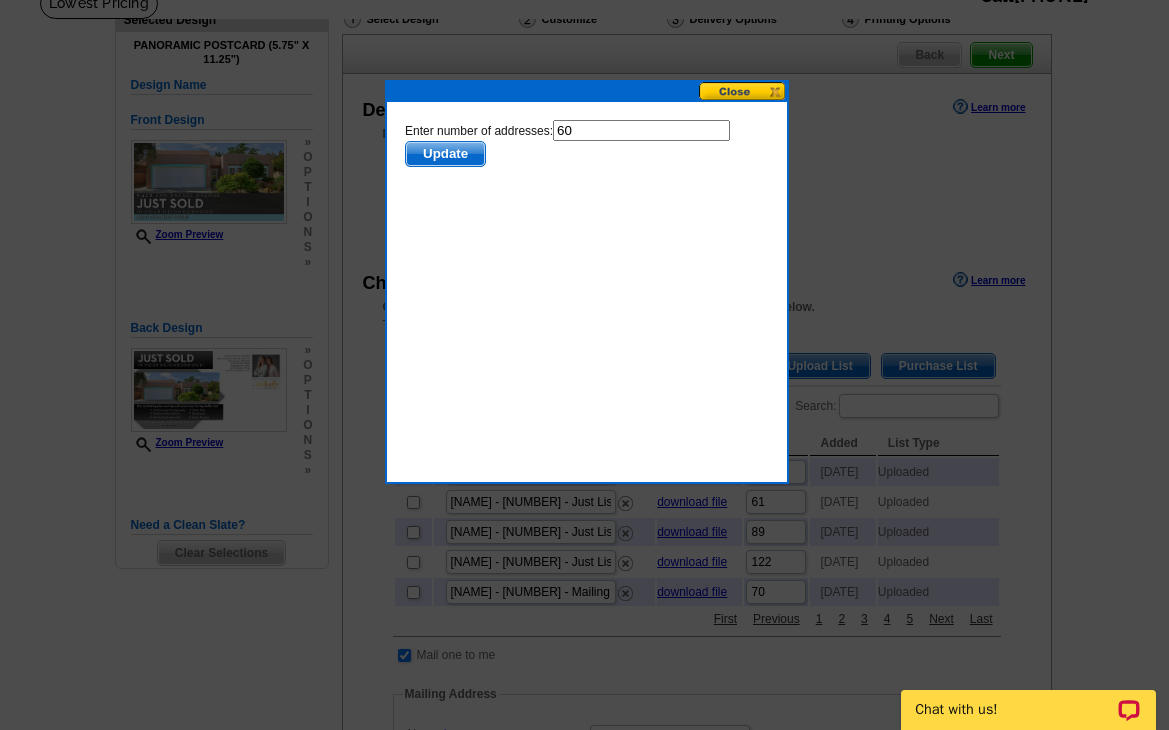 type on "60" 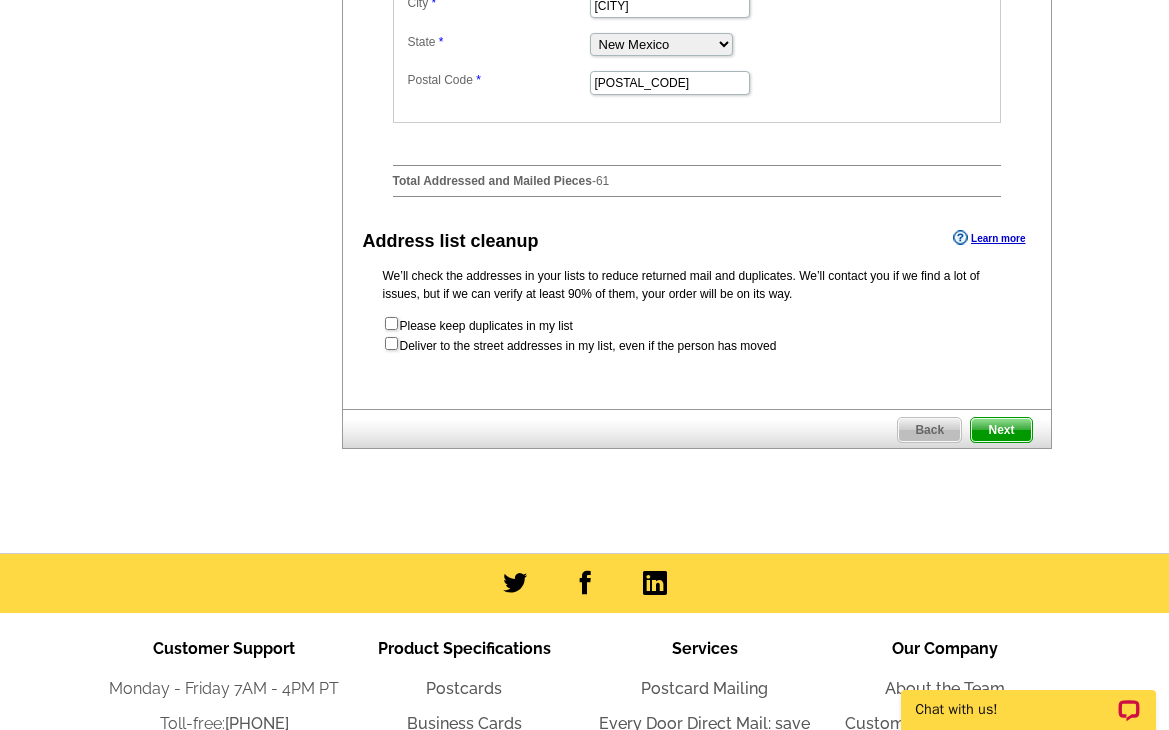 scroll, scrollTop: 1038, scrollLeft: 0, axis: vertical 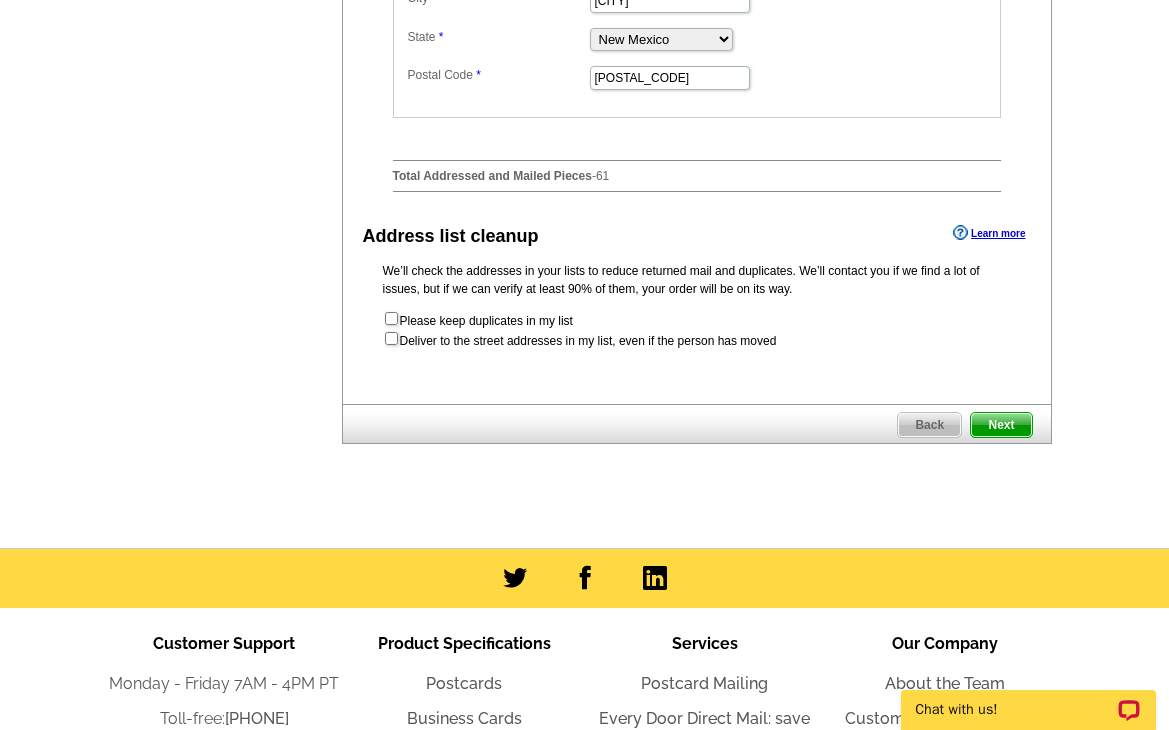 click on "Next" at bounding box center [1001, 425] 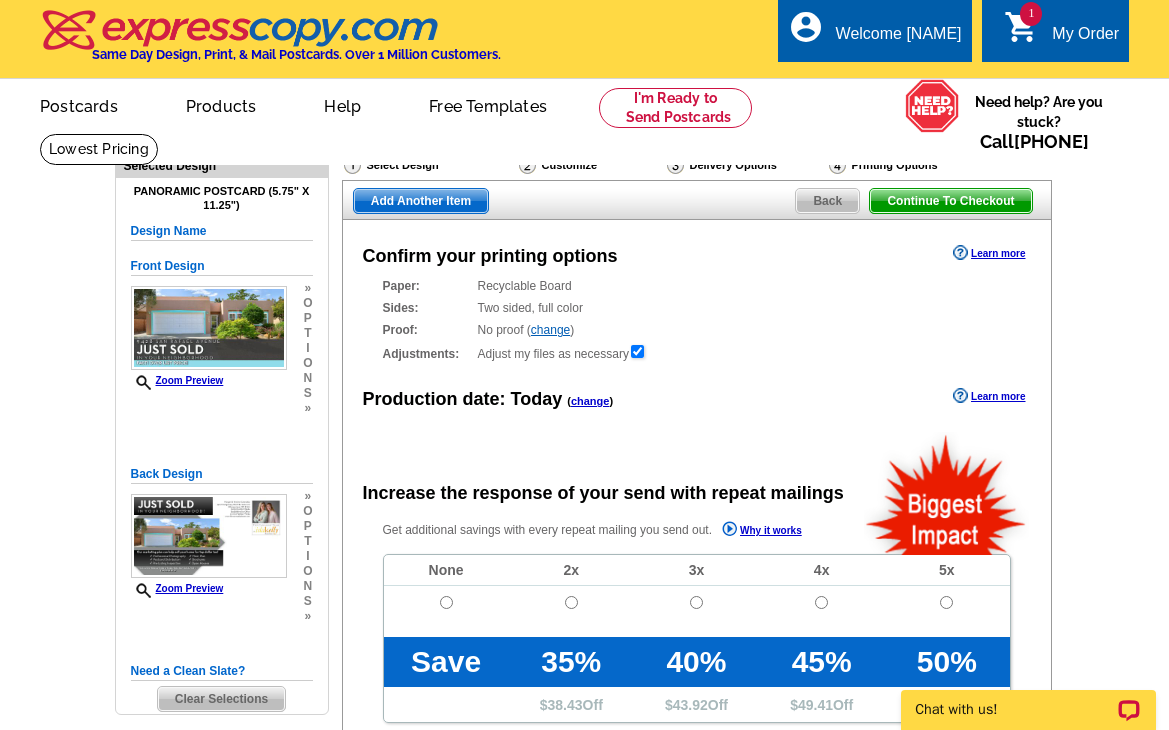 scroll, scrollTop: 0, scrollLeft: 0, axis: both 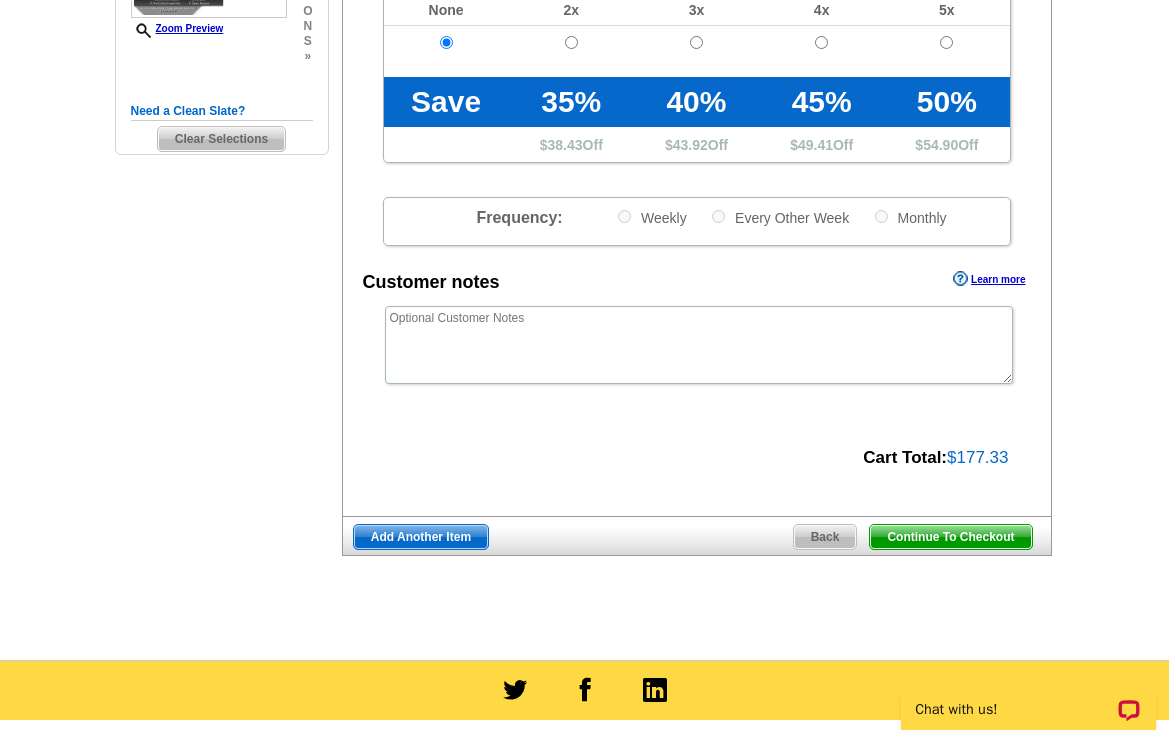 click on "Continue To Checkout" at bounding box center [950, 537] 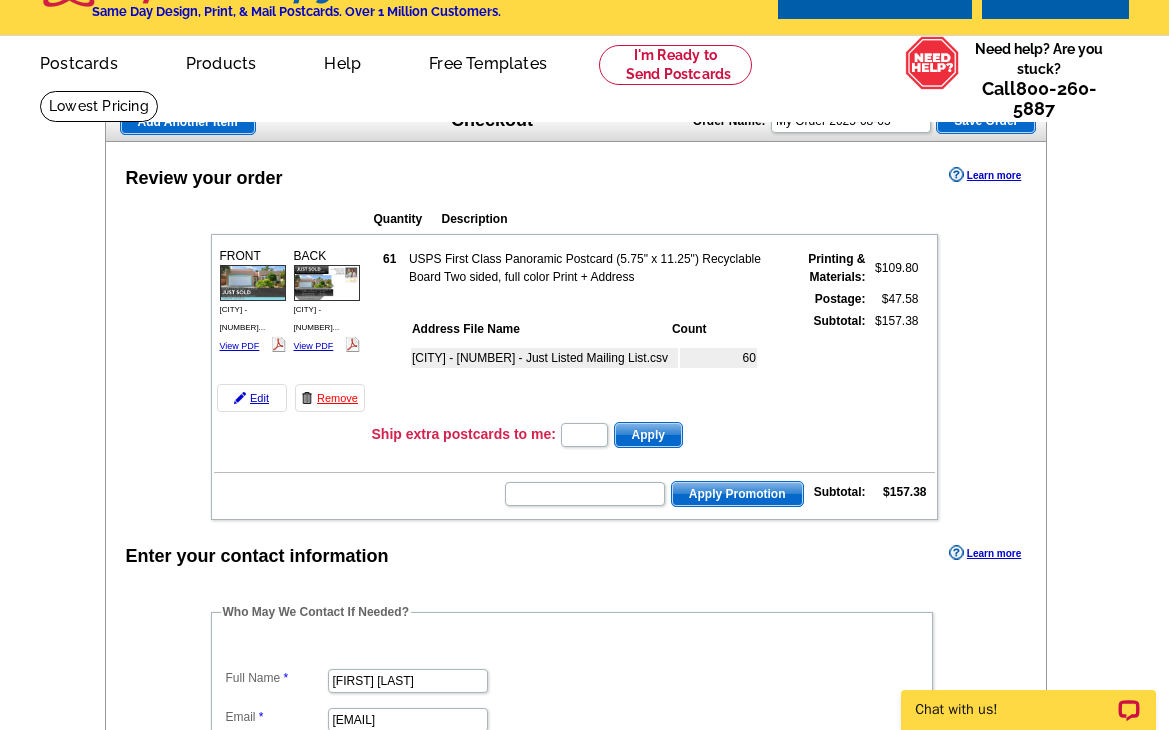 scroll, scrollTop: 43, scrollLeft: 0, axis: vertical 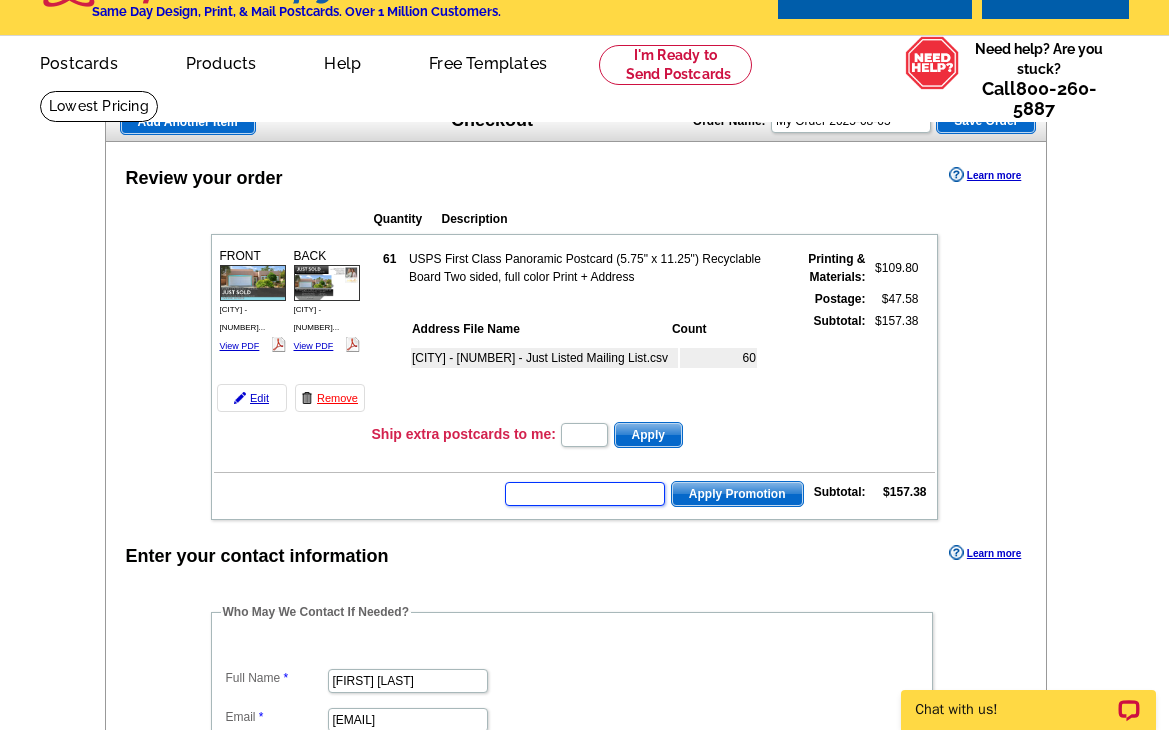 click at bounding box center [585, 494] 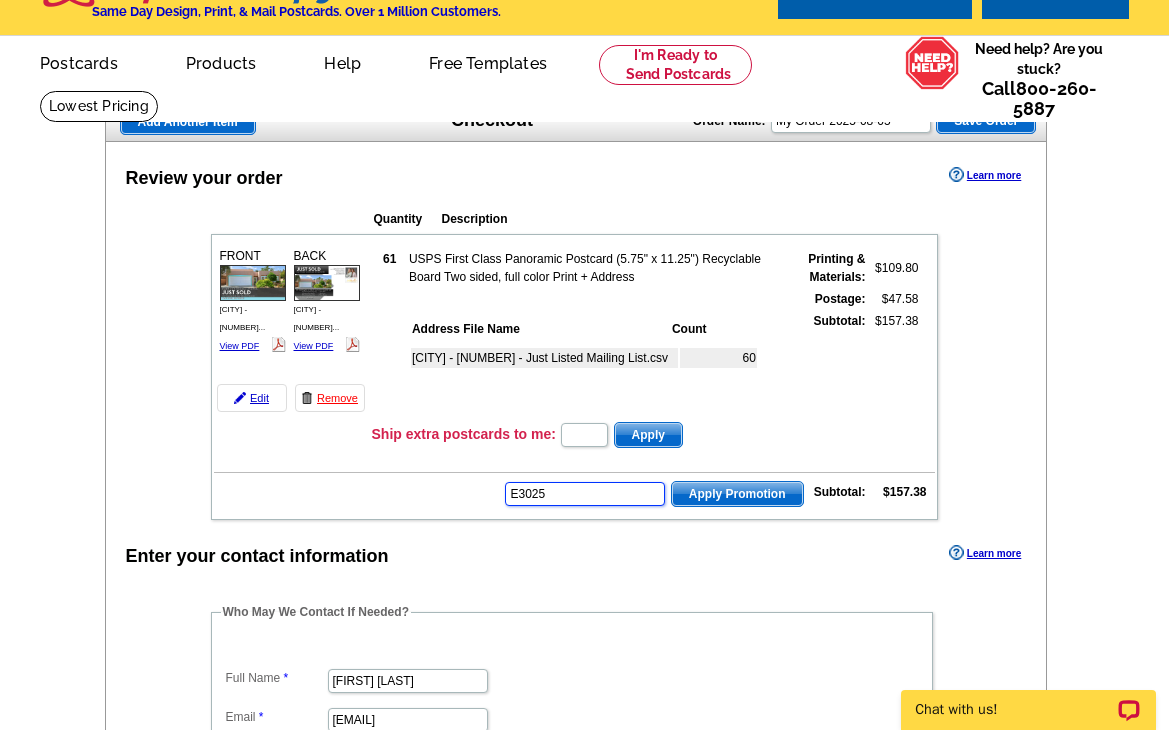 type on "E3025" 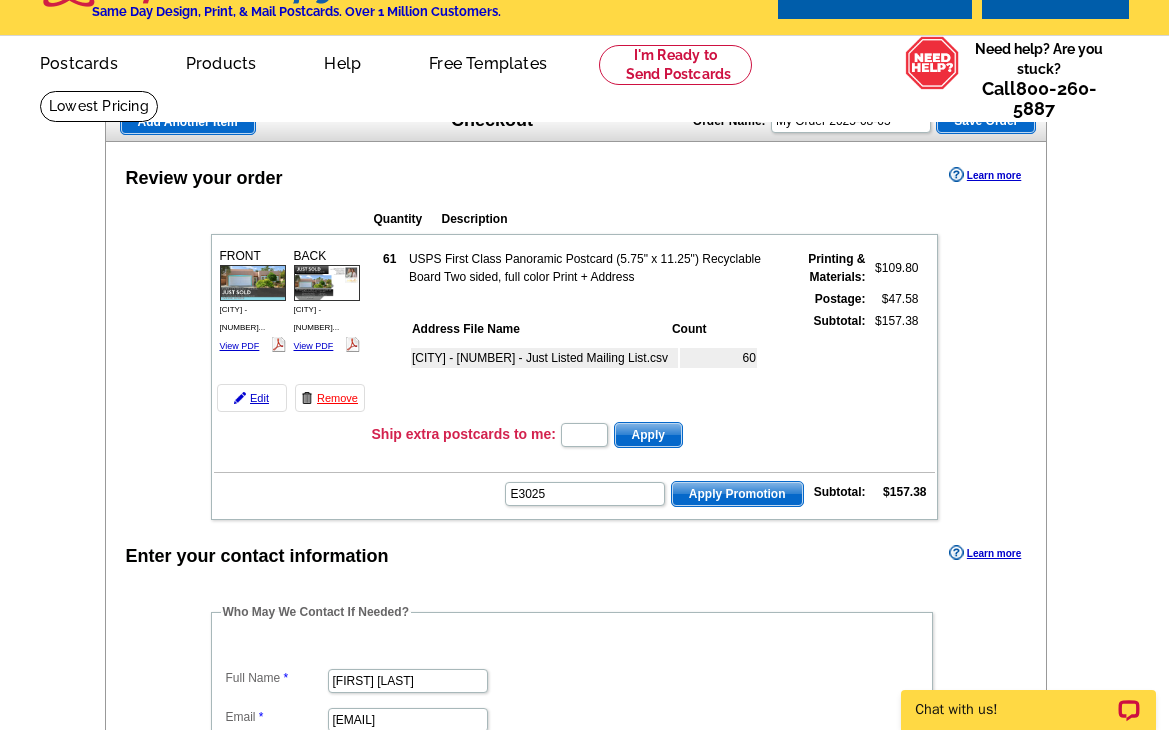click on "Apply Promotion" at bounding box center (737, 494) 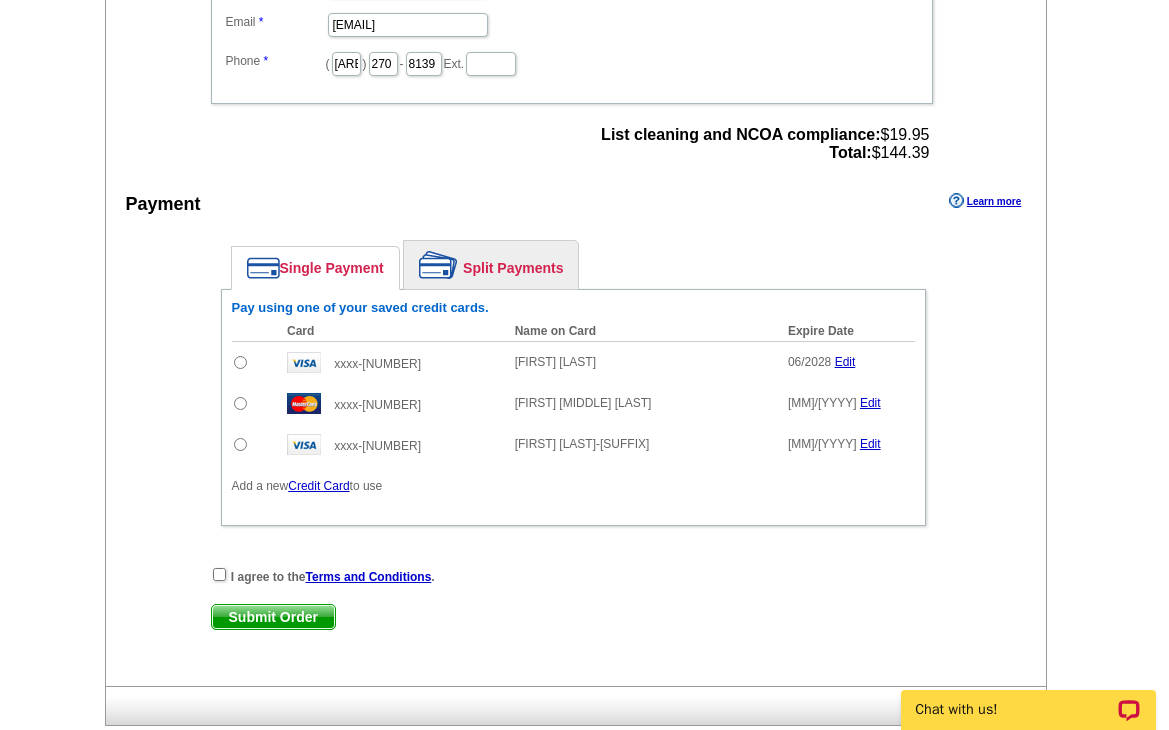 scroll, scrollTop: 810, scrollLeft: 0, axis: vertical 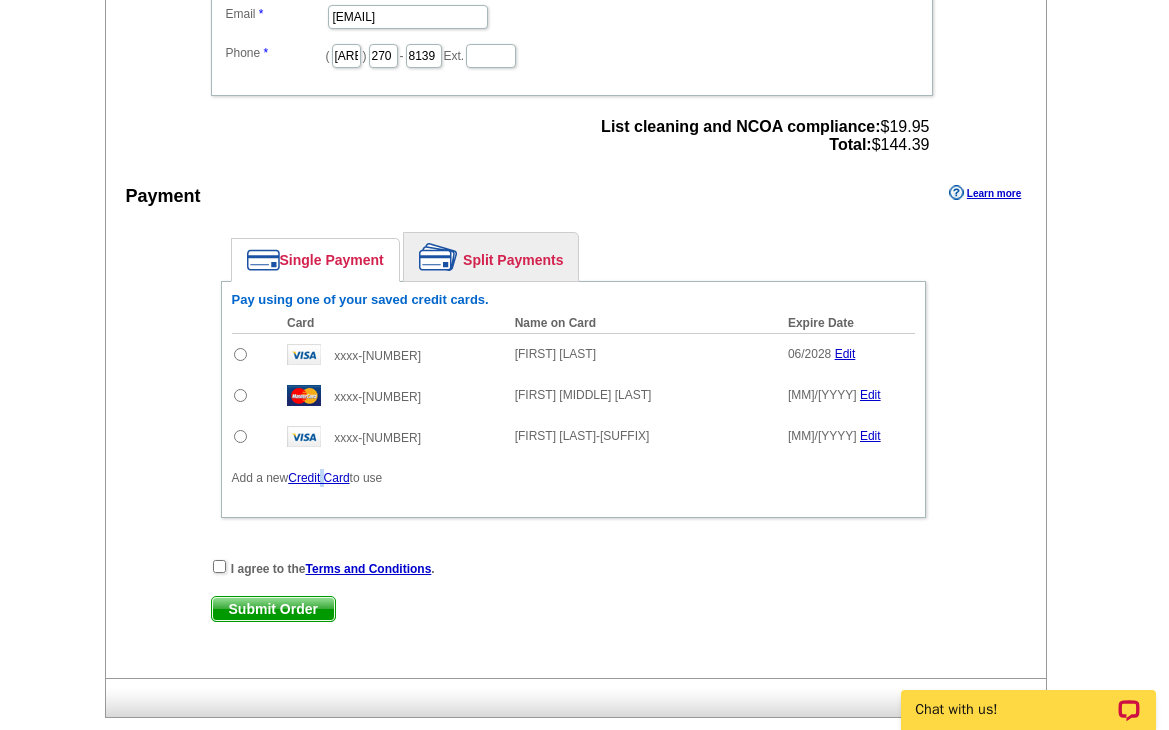 click on "Credit Card" at bounding box center (318, 478) 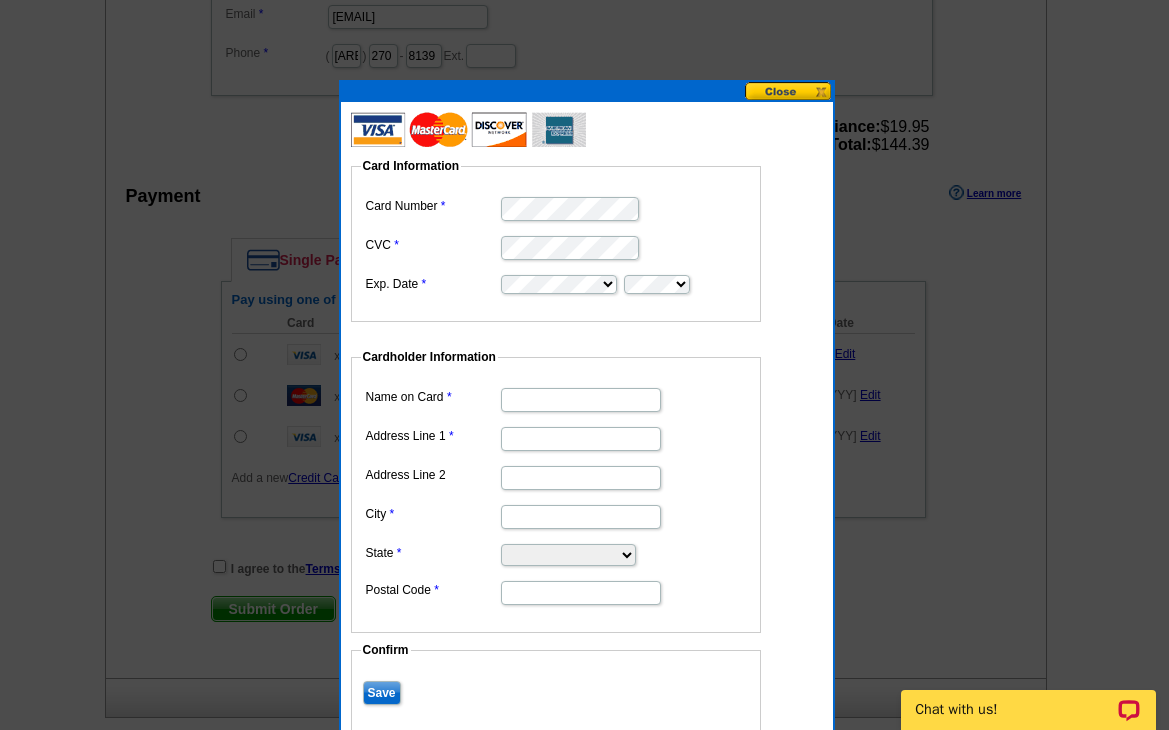 click on "Cardholder Information
Name on Card
Address Line 1
Address Line 2
City
State
[STATE]
[STATE]
[STATE]
[STATE]
[STATE]
[STATE]
[STATE]
[STATE]
[STATE]
[STATE]
[STATE]
[STATE]
[STATE]
[STATE]
[STATE]
[STATE]
[STATE]
[STATE]
[STATE]
[STATE]
[STATE]
[STATE]
[STATE]
[STATE]
[STATE]
[STATE]
[STATE]
[STATE]
[STATE]
[STATE]
[STATE]
[STATE]
[STATE]
[STATE]
[STATE]
[STATE]
[STATE]
[STATE]
[STATE]
[STATE]
[STATE]
[STATE]
[STATE]
[STATE]
[STATE]
[STATE]
[STATE]
[STATE]
[STATE]
[STATE]
[STATE]
[POSTAL CODE]" at bounding box center [556, 490] 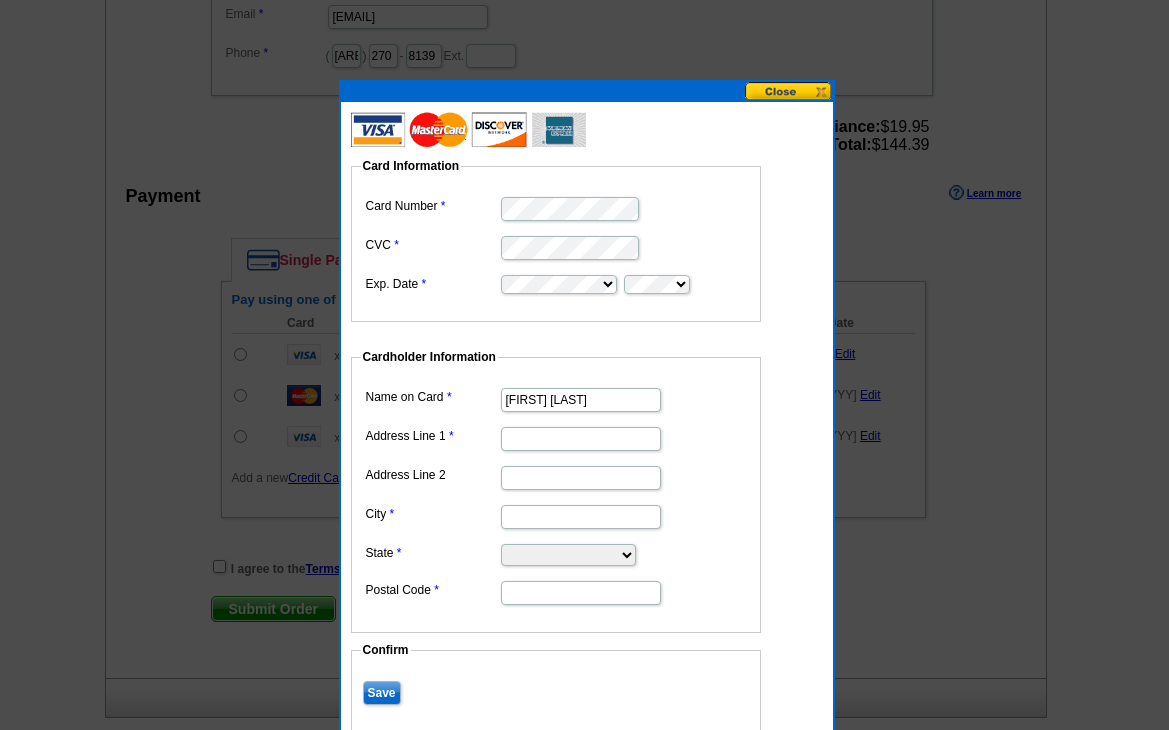 type on "[FIRST] [LAST]" 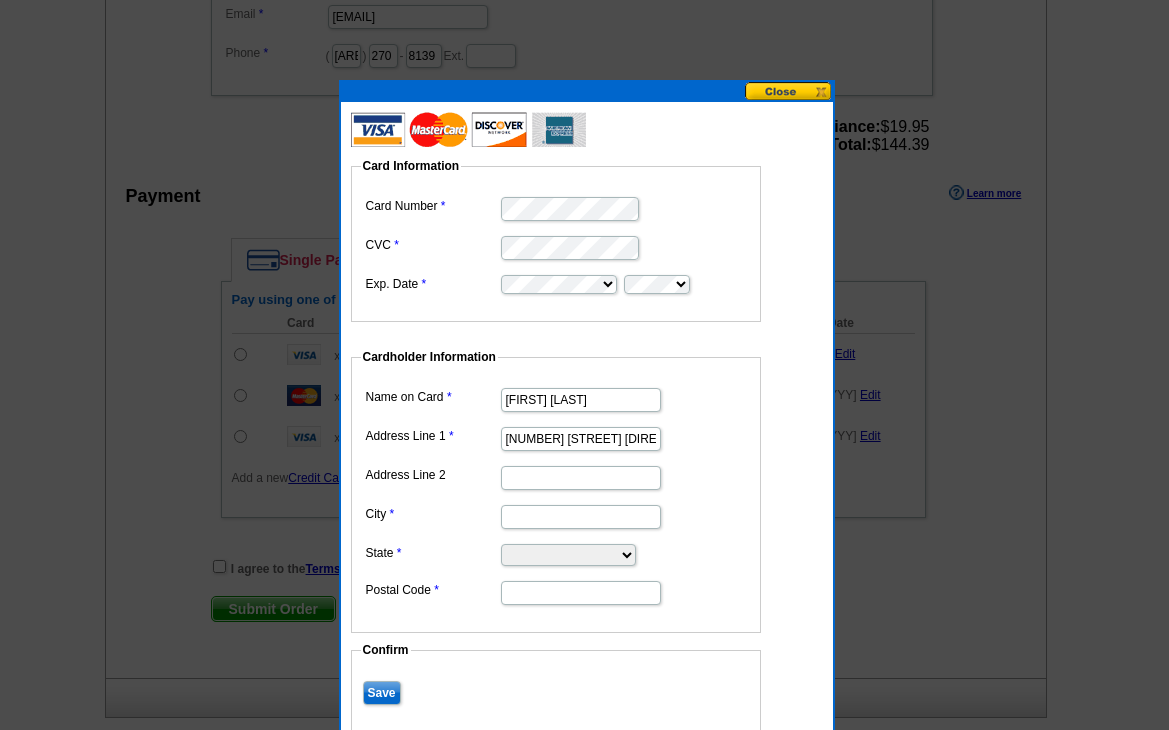 click on "[NUMBER] [STREET] [DIRECTION]" at bounding box center (581, 439) 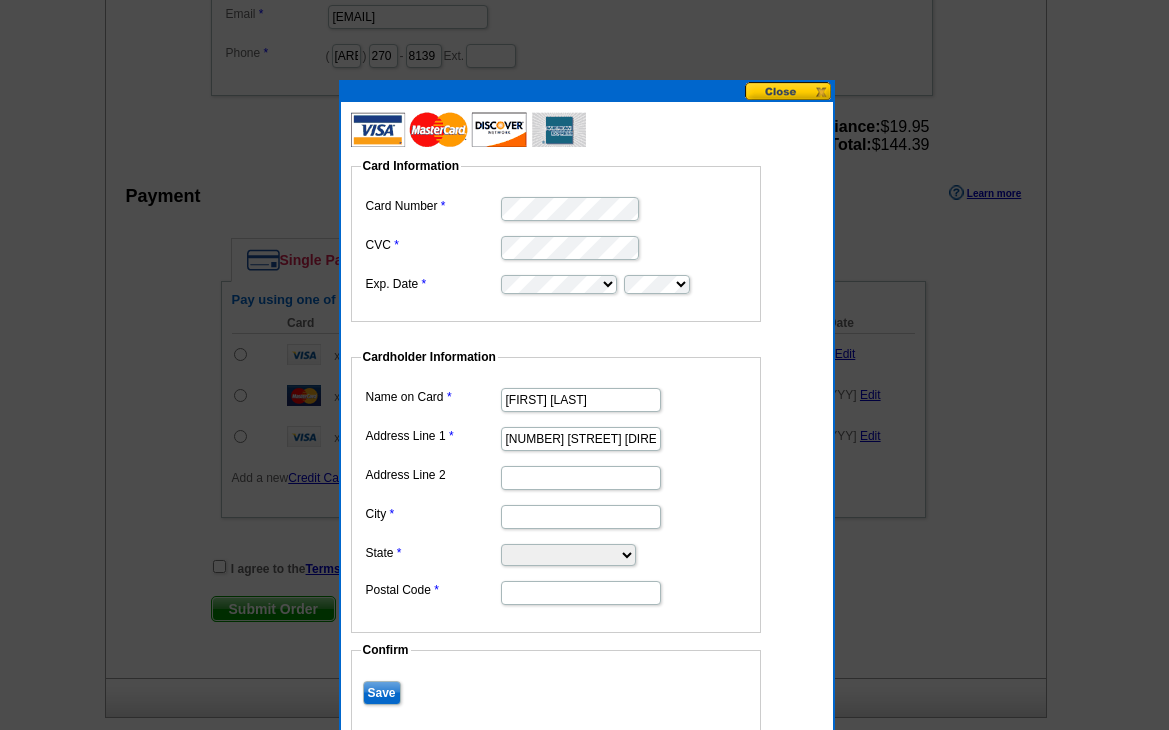 type on "[NUMBER] [STREET] [DIRECTION]" 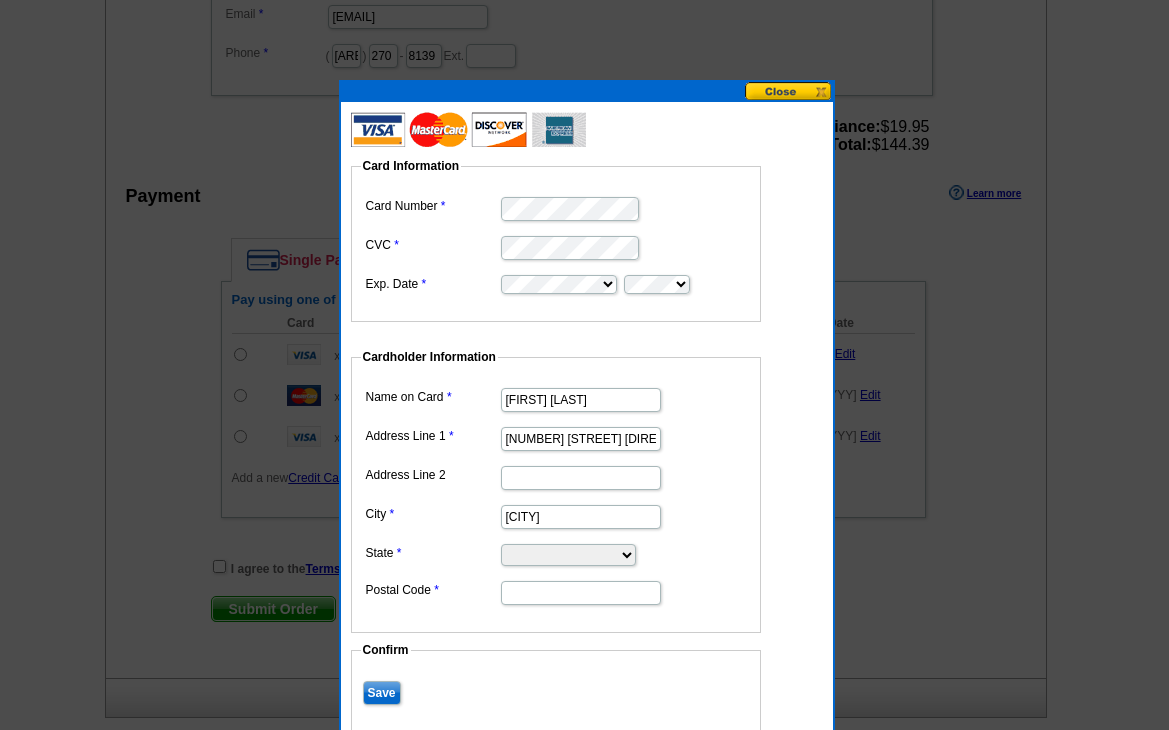 type on "[CITY]" 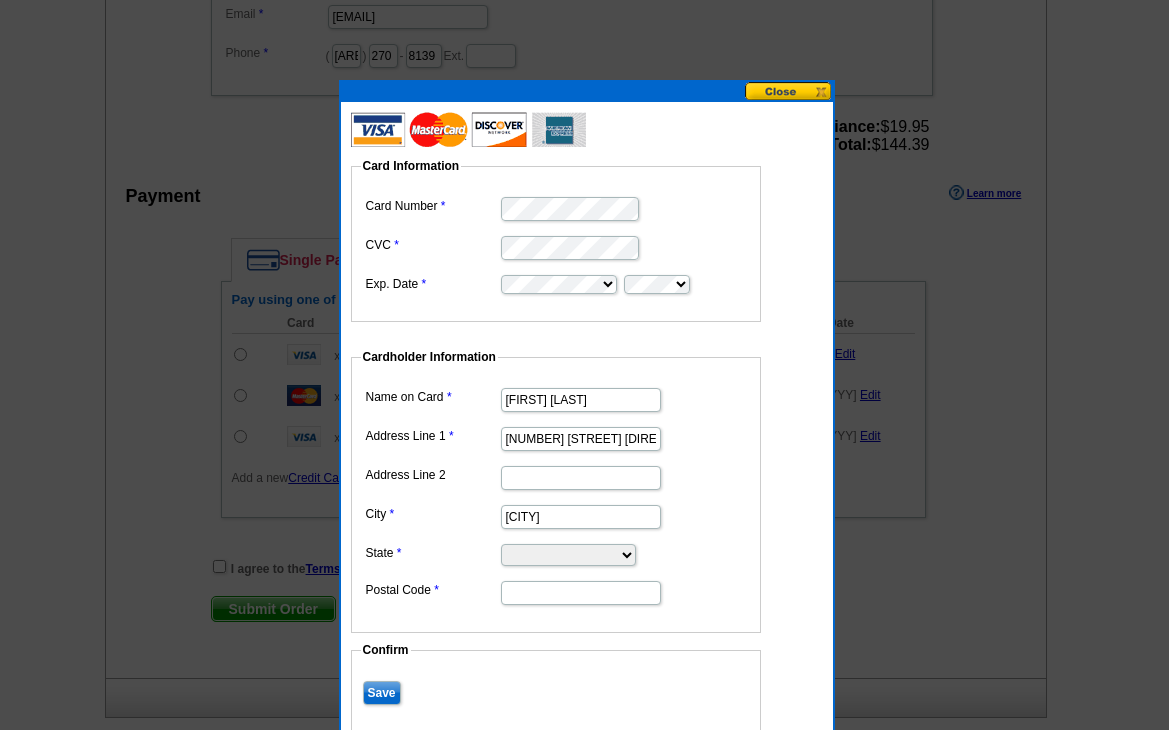 select on "[STATE]" 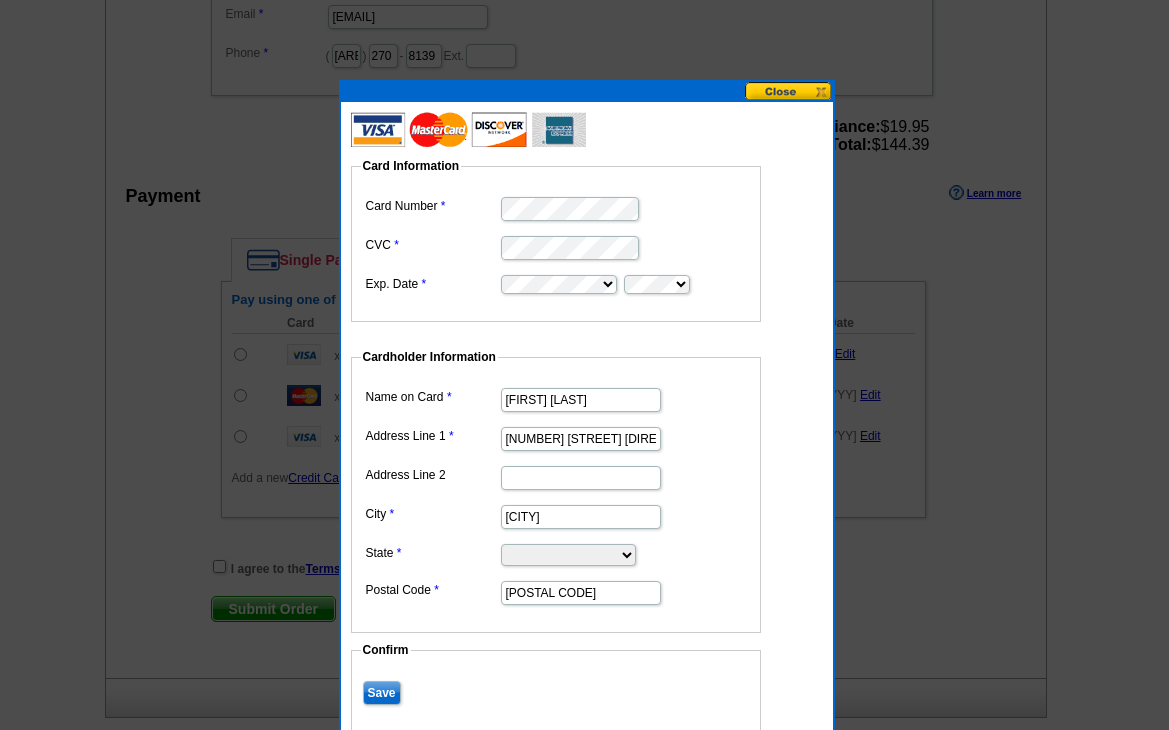 type on "[POSTAL CODE]" 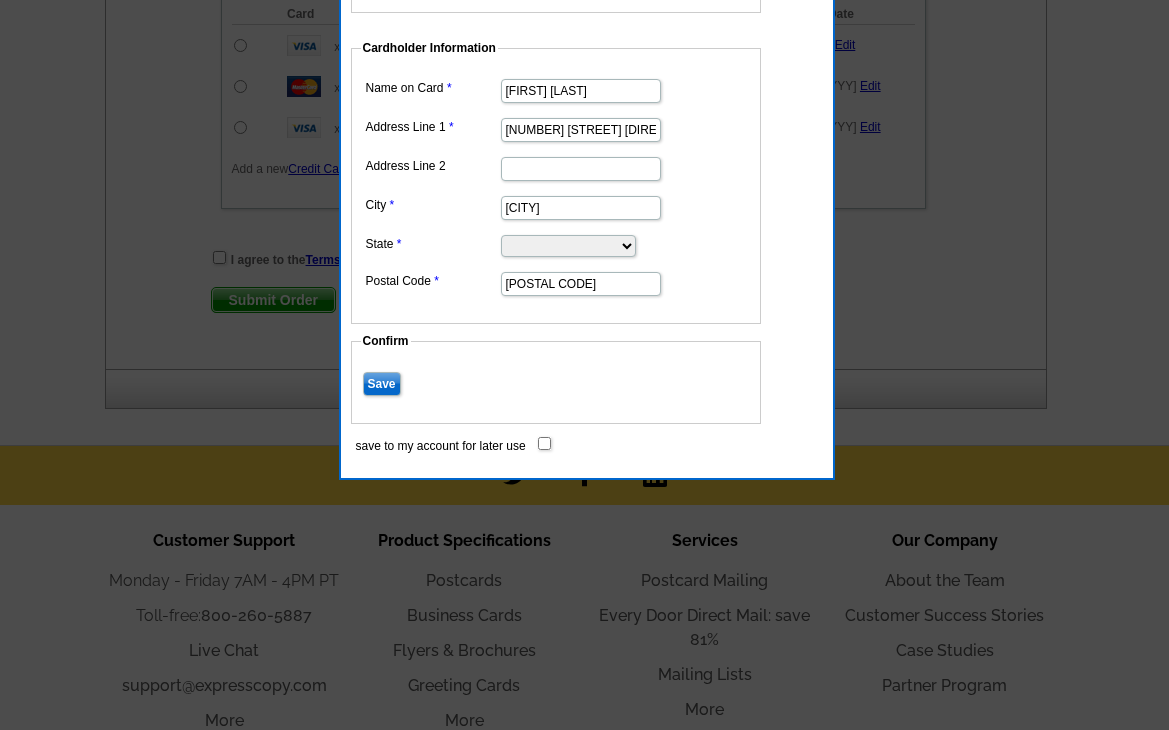 scroll, scrollTop: 1121, scrollLeft: 0, axis: vertical 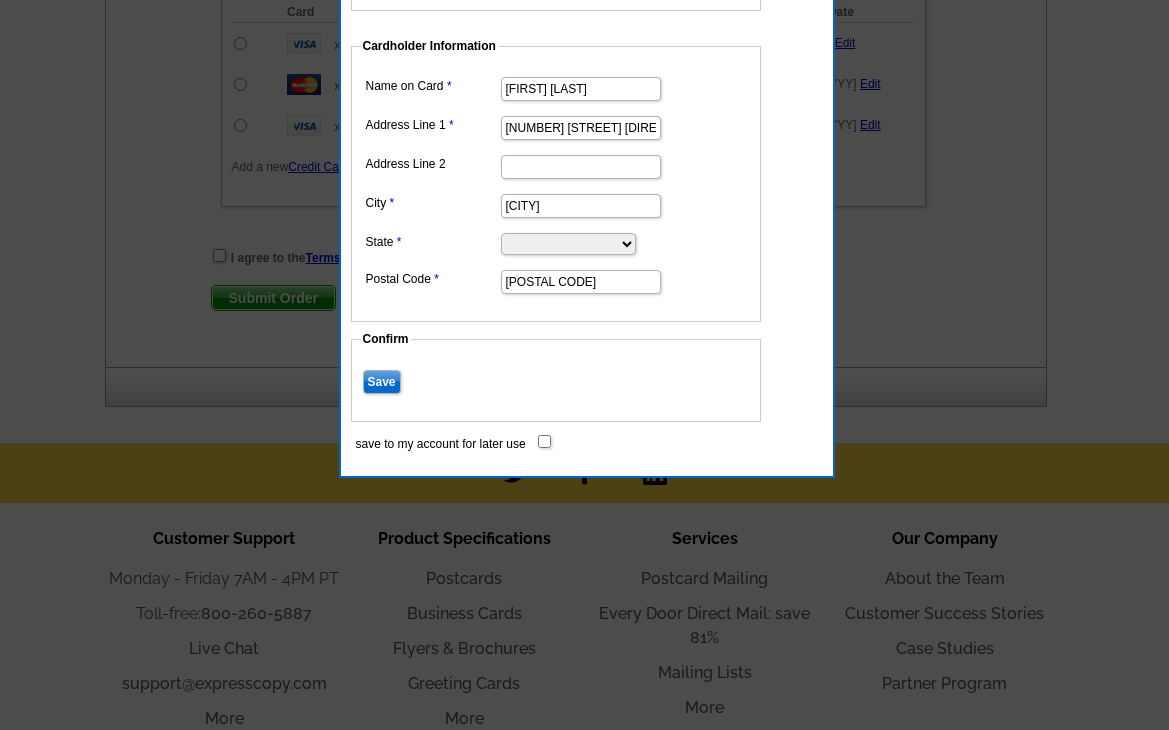click on "Save" at bounding box center (382, 382) 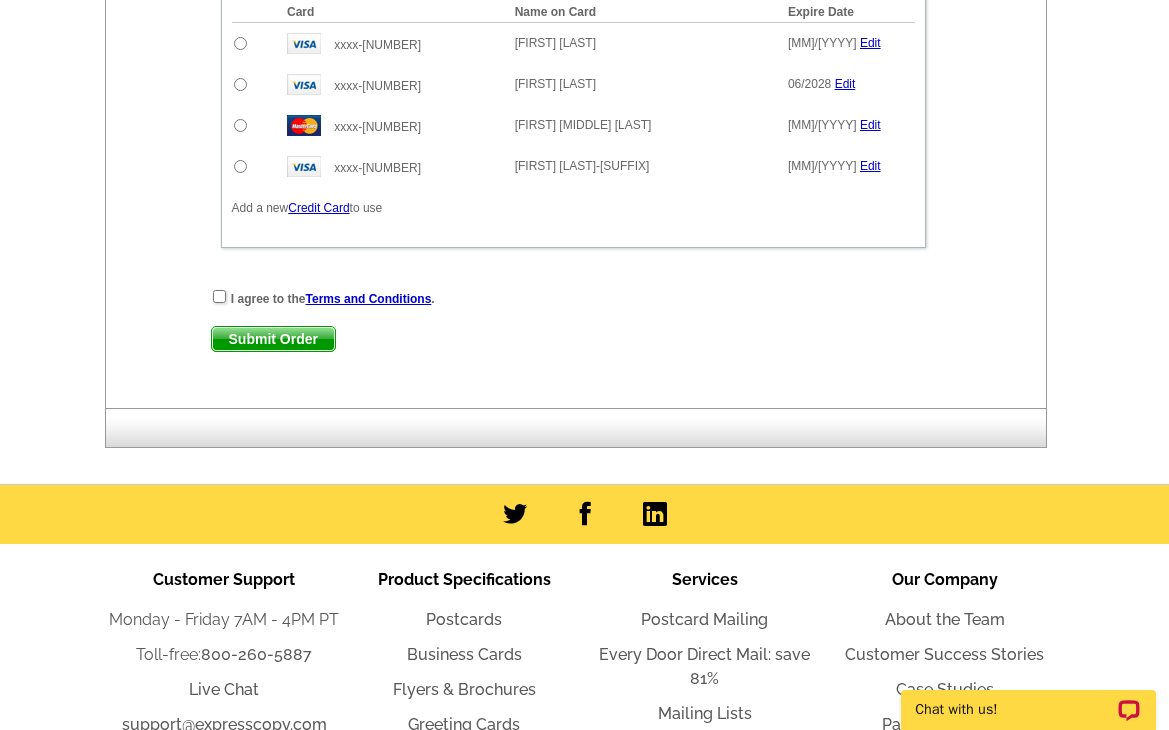 click at bounding box center [219, 296] 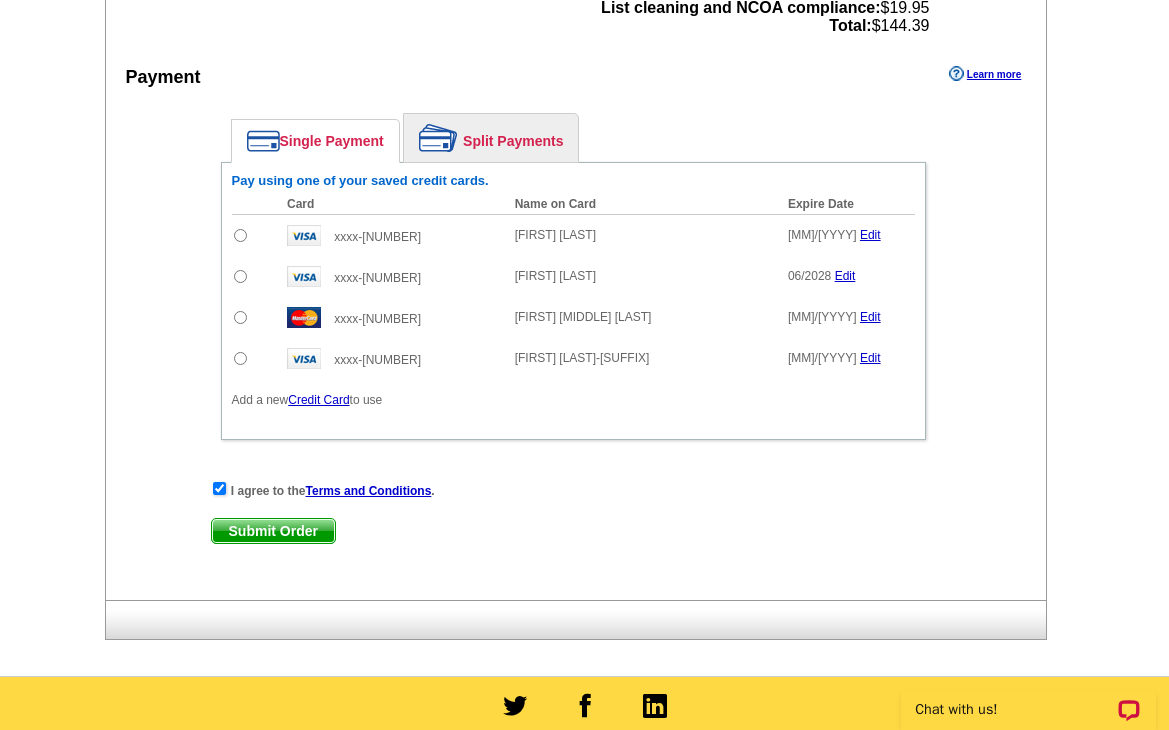 scroll, scrollTop: 923, scrollLeft: 0, axis: vertical 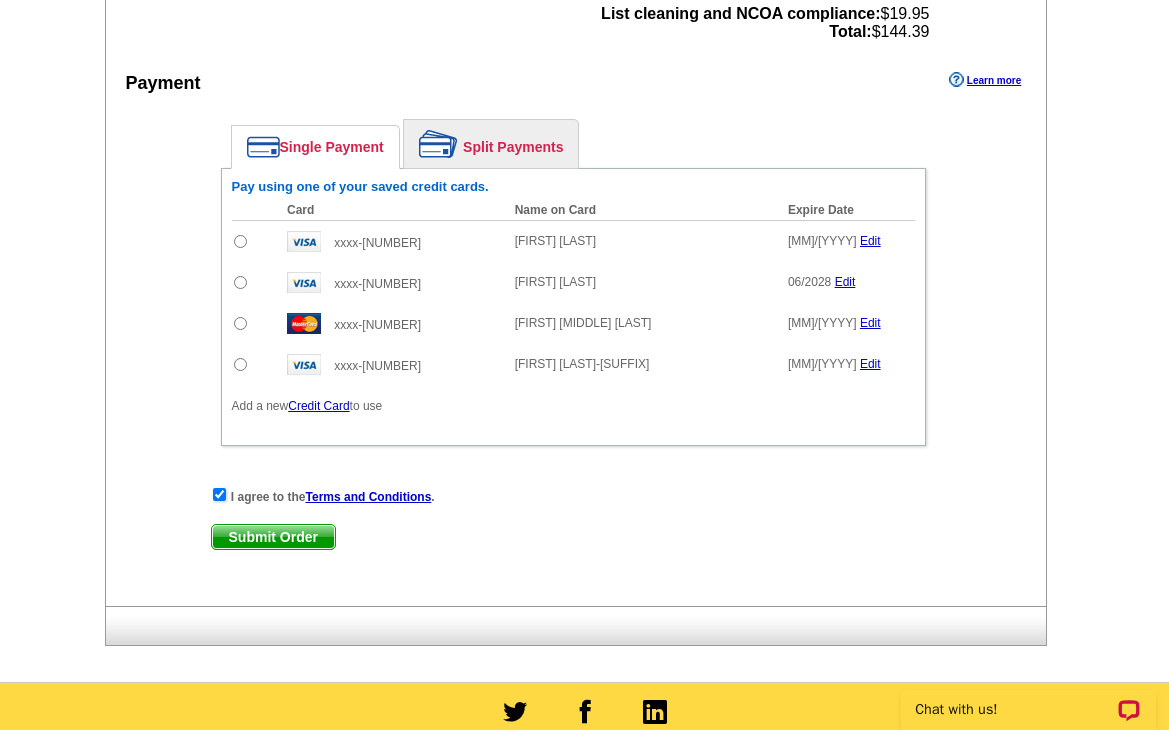 click at bounding box center [240, 241] 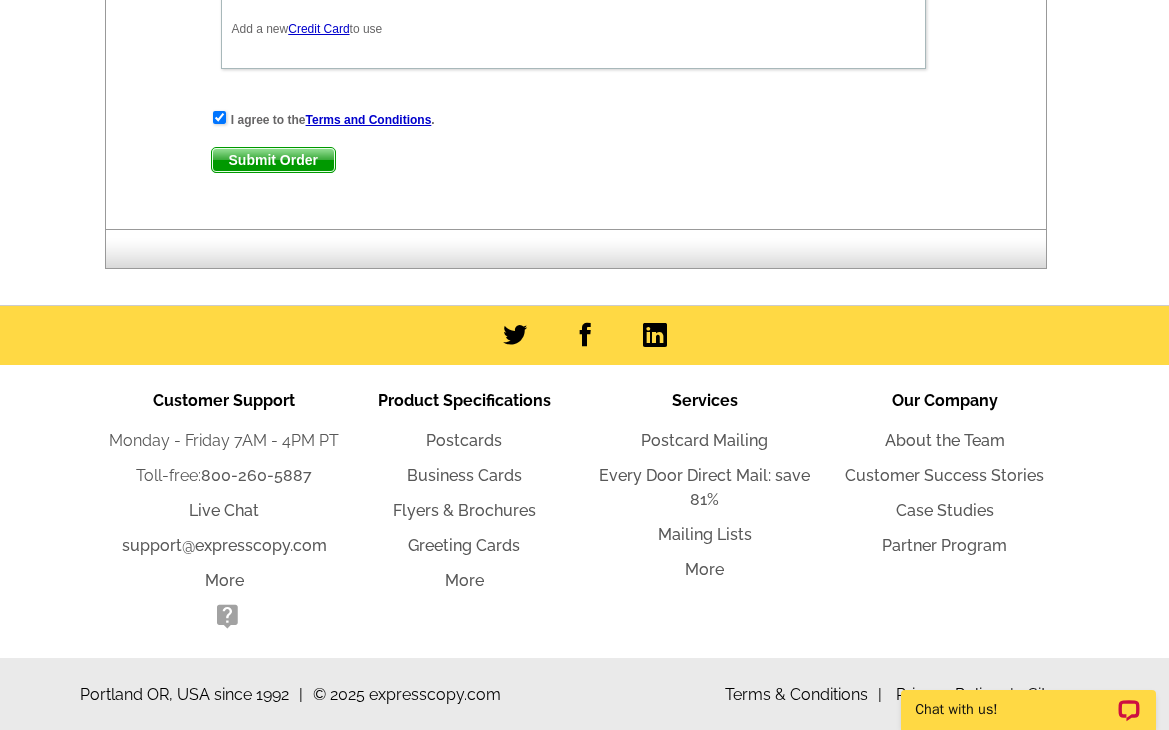 scroll, scrollTop: 1299, scrollLeft: 0, axis: vertical 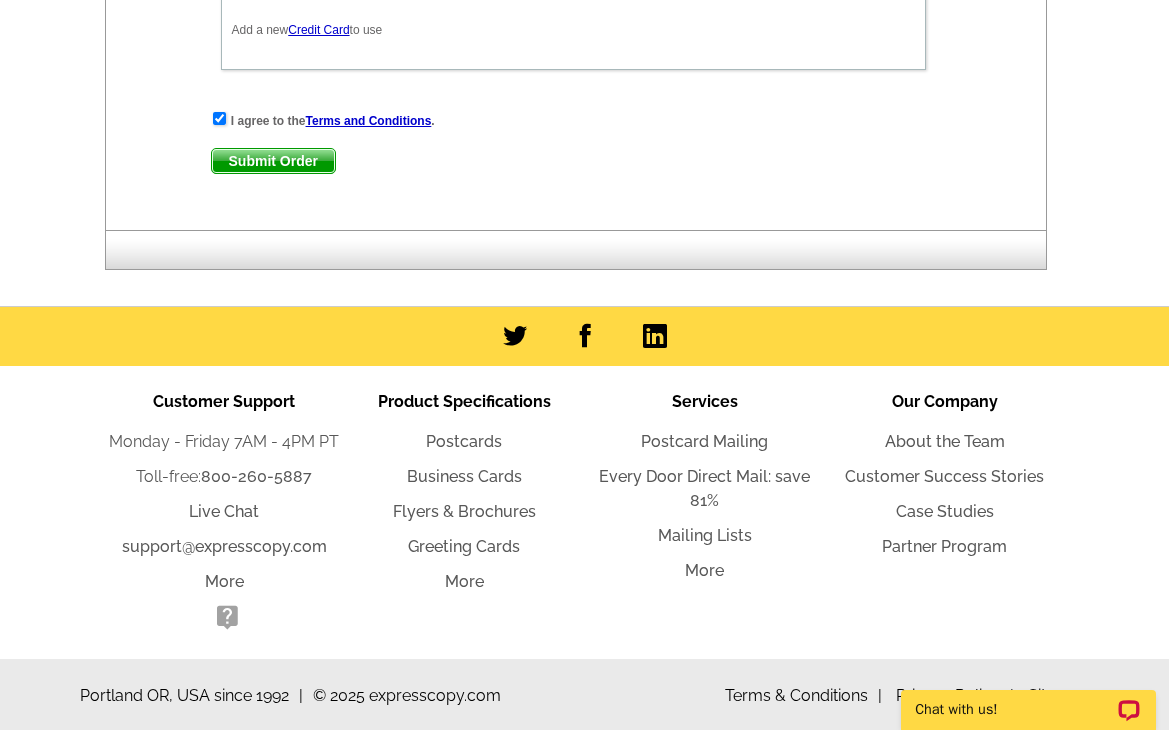 click on "Submit Order" at bounding box center (273, 161) 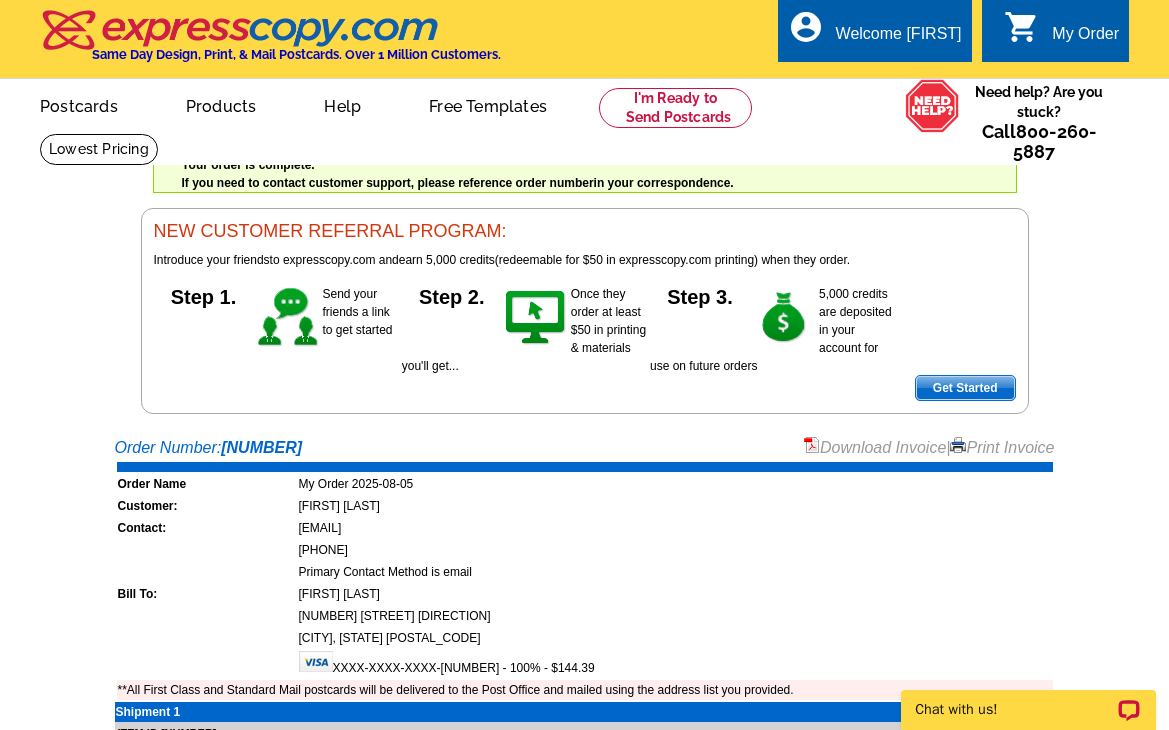 scroll, scrollTop: 0, scrollLeft: 0, axis: both 